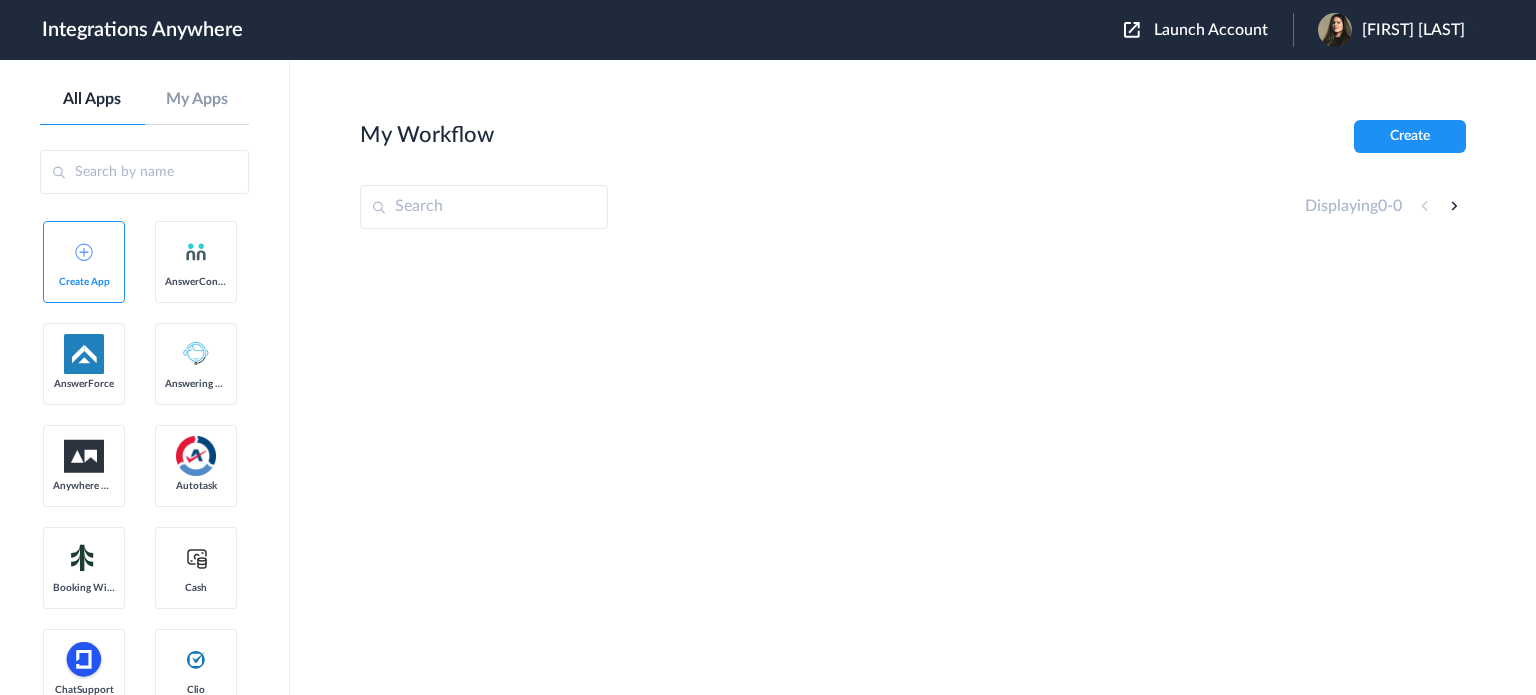 scroll, scrollTop: 0, scrollLeft: 0, axis: both 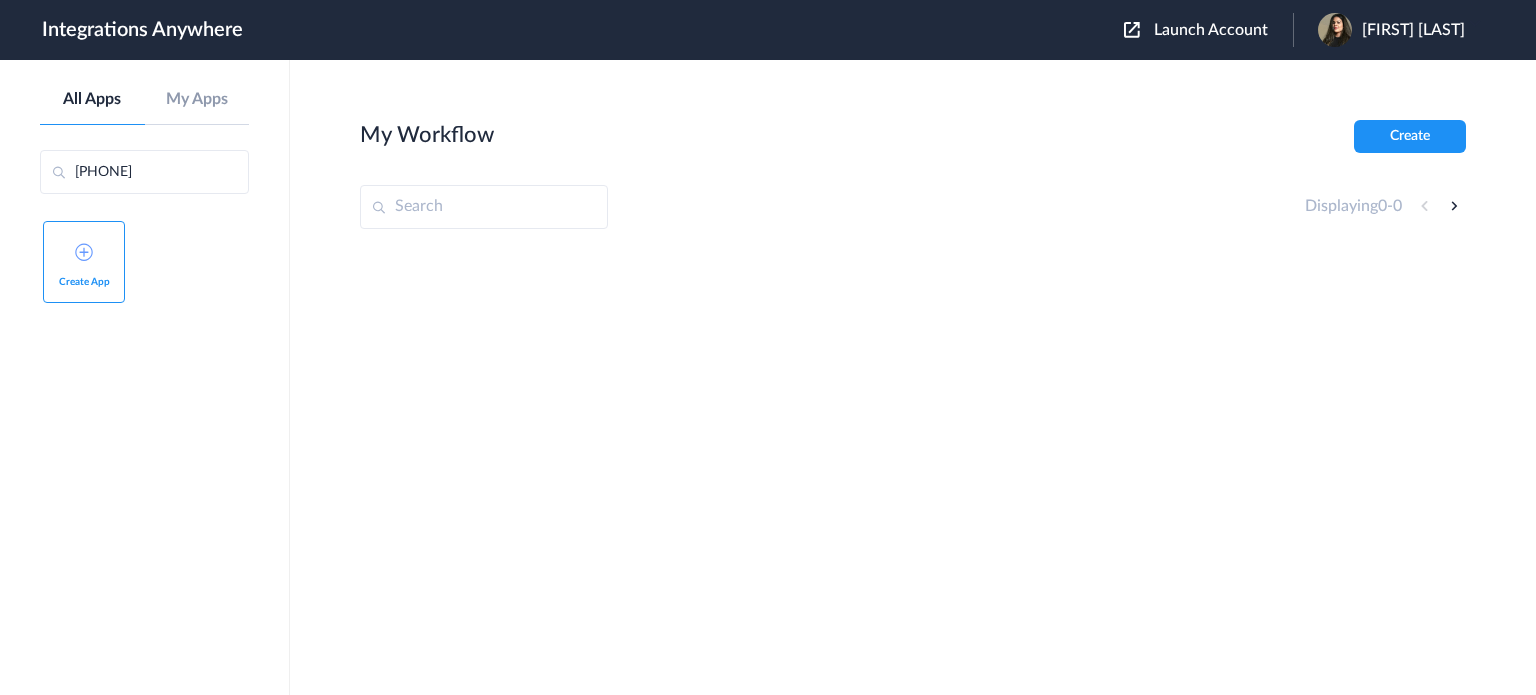type on "[PHONE]" 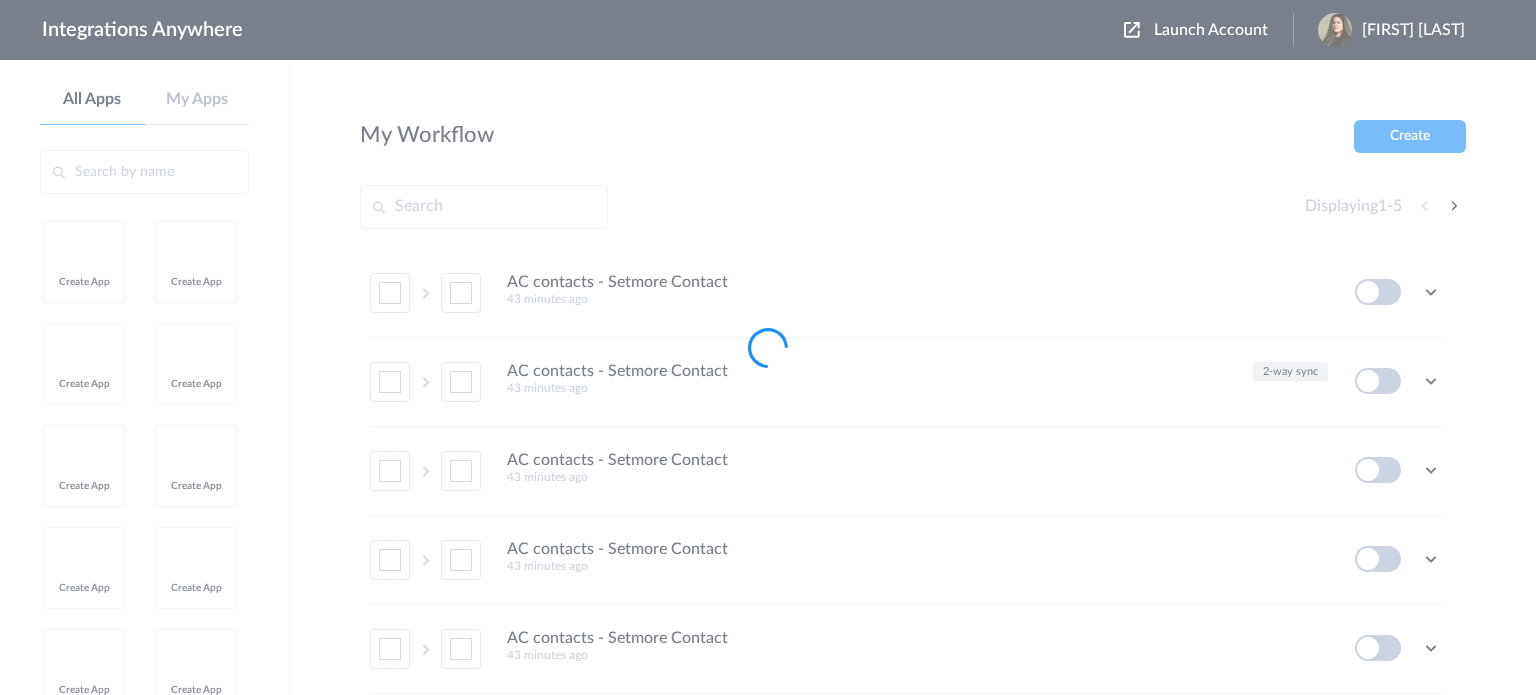 scroll, scrollTop: 0, scrollLeft: 0, axis: both 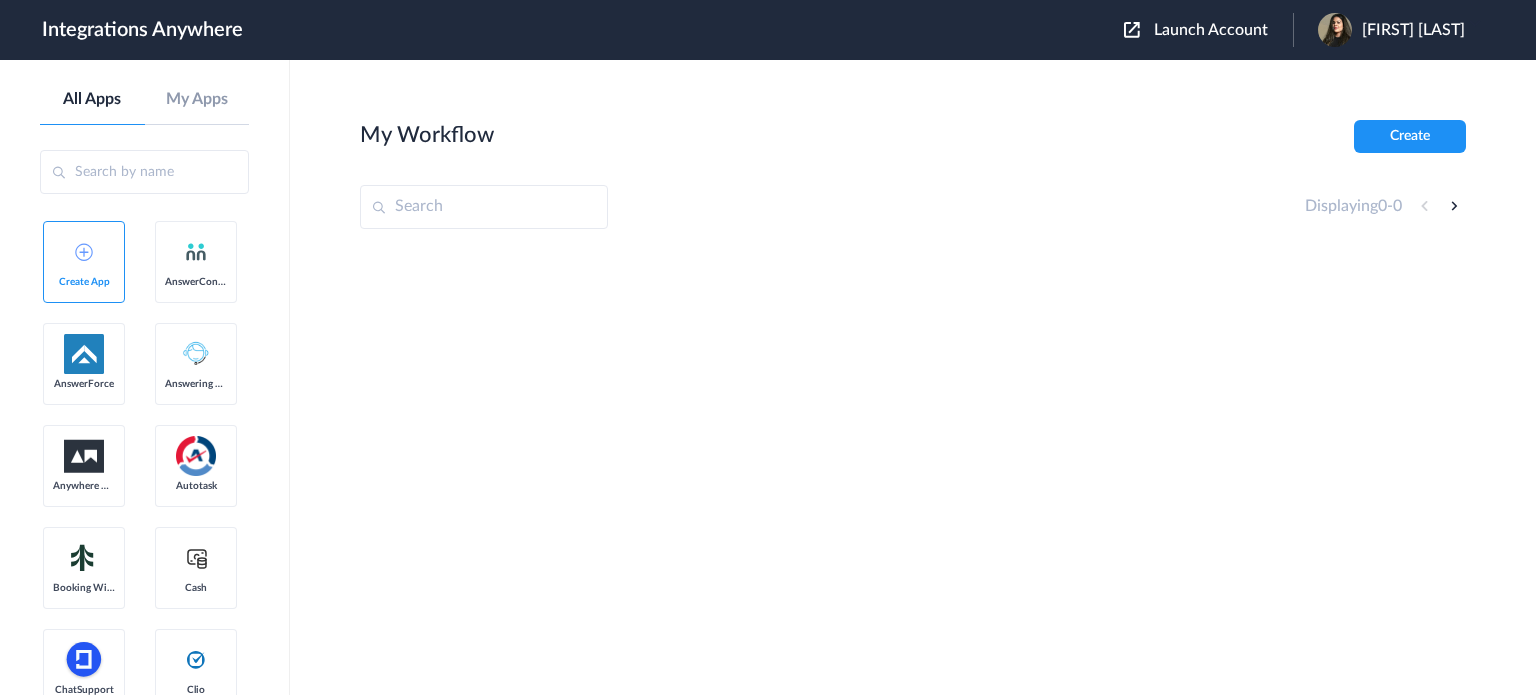 click at bounding box center (144, 172) 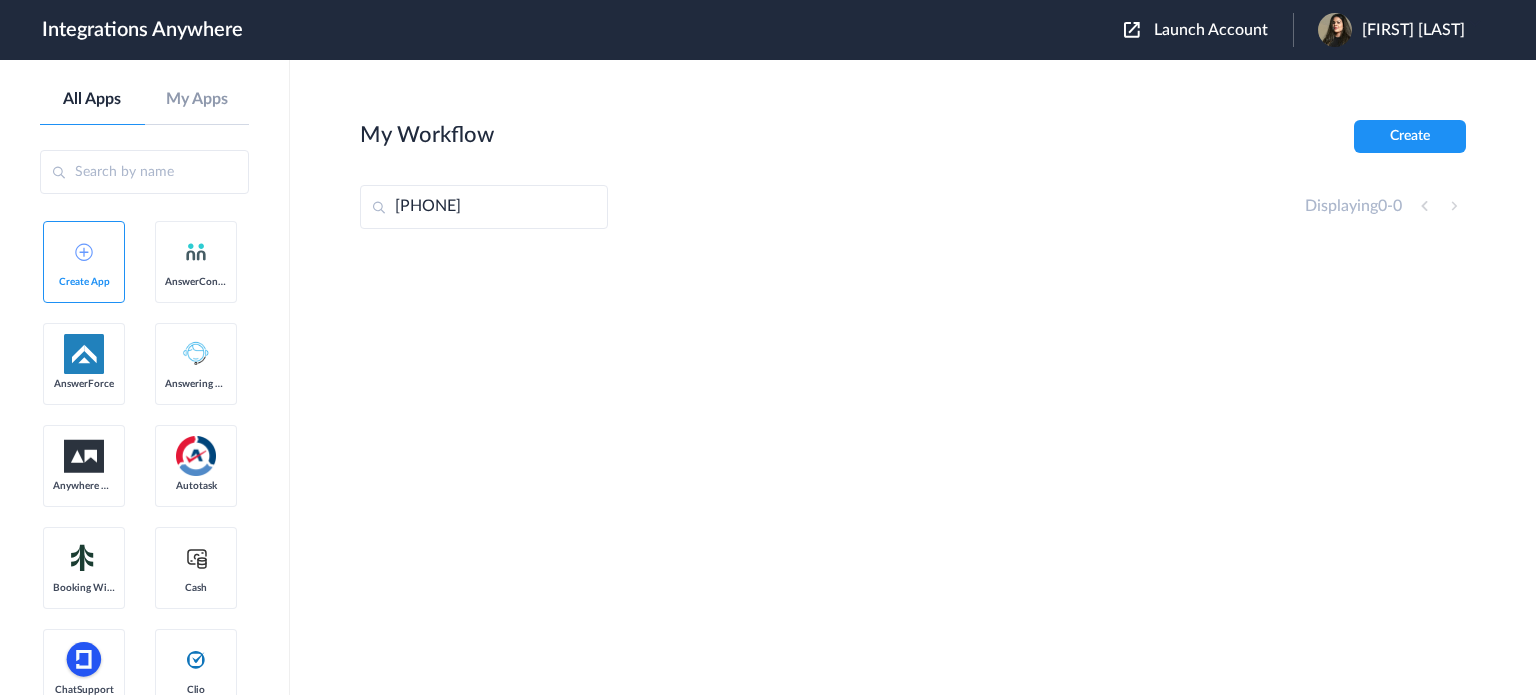 type on "[PHONE]" 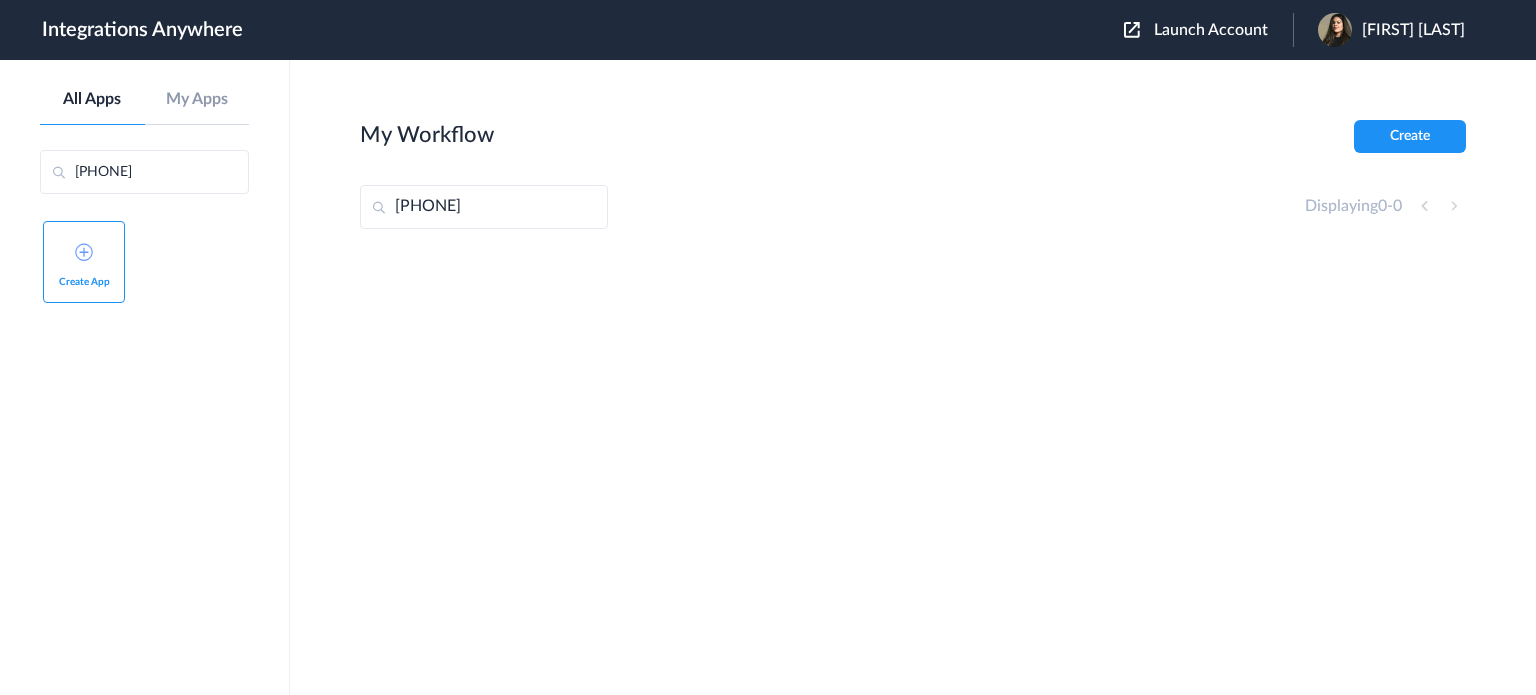 drag, startPoint x: 200, startPoint y: 164, endPoint x: 30, endPoint y: 165, distance: 170.00294 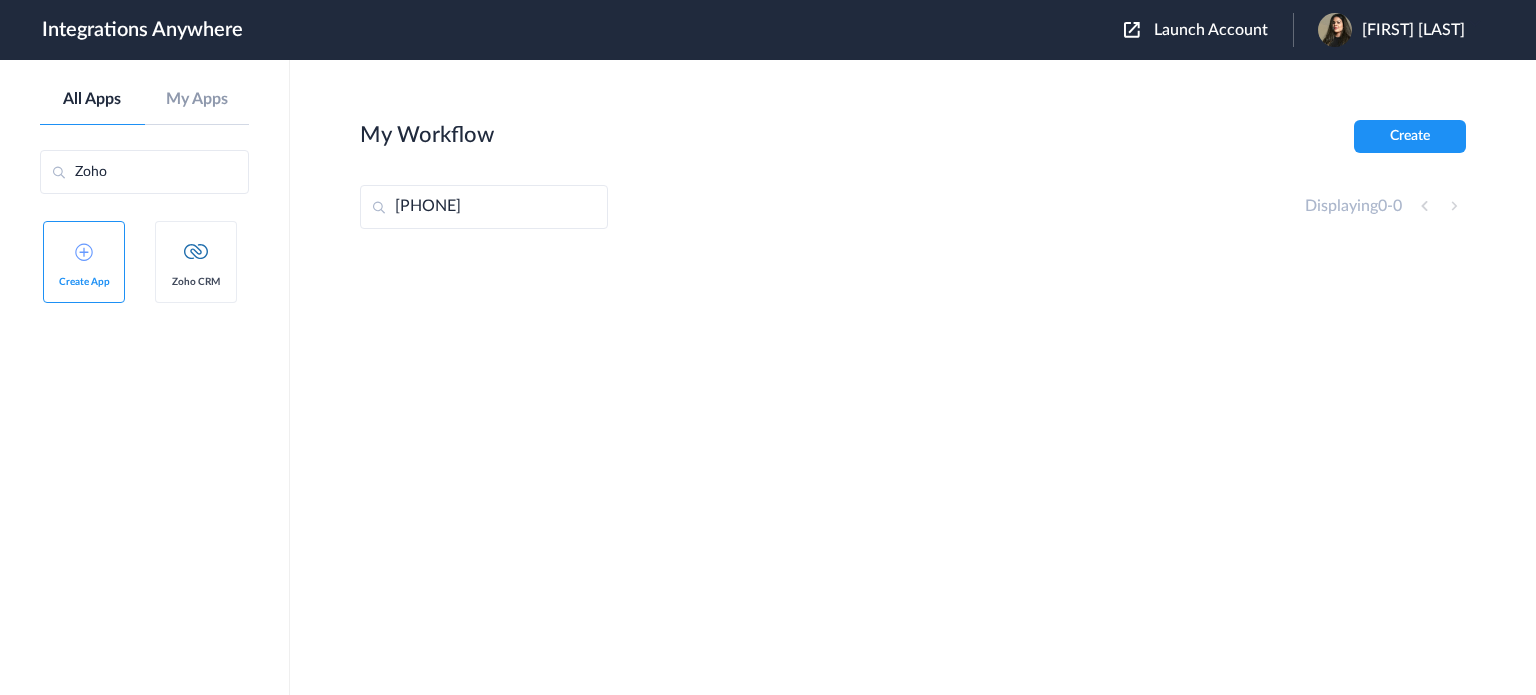 type on "Zoho" 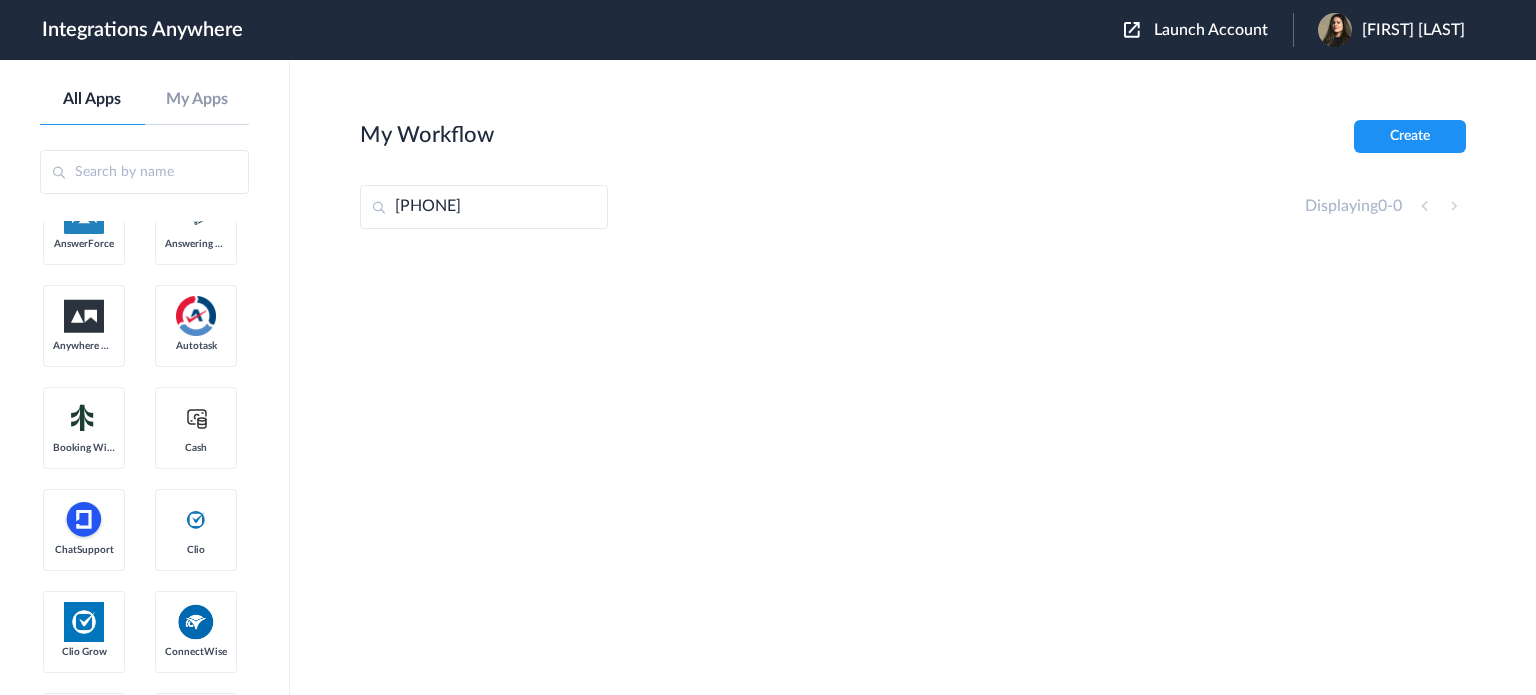 scroll, scrollTop: 100, scrollLeft: 0, axis: vertical 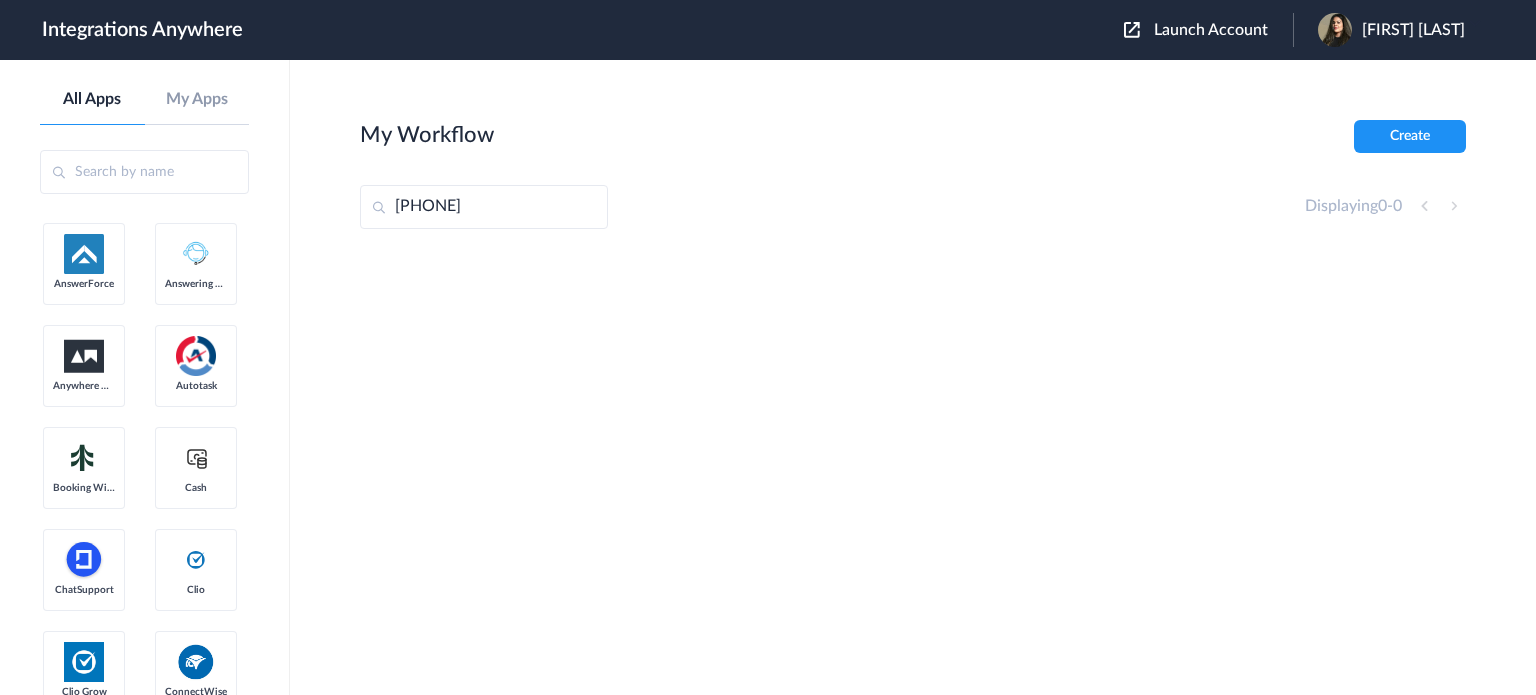 type 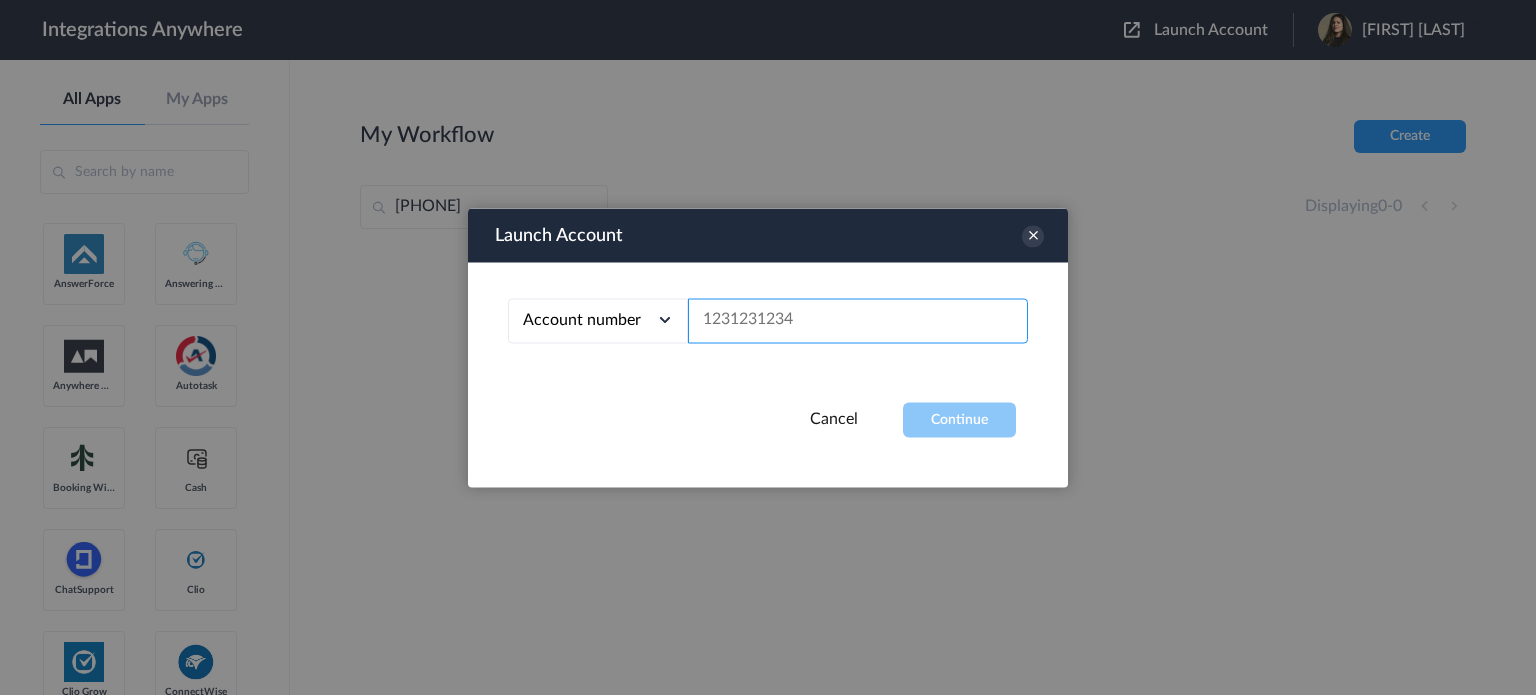 click at bounding box center (858, 320) 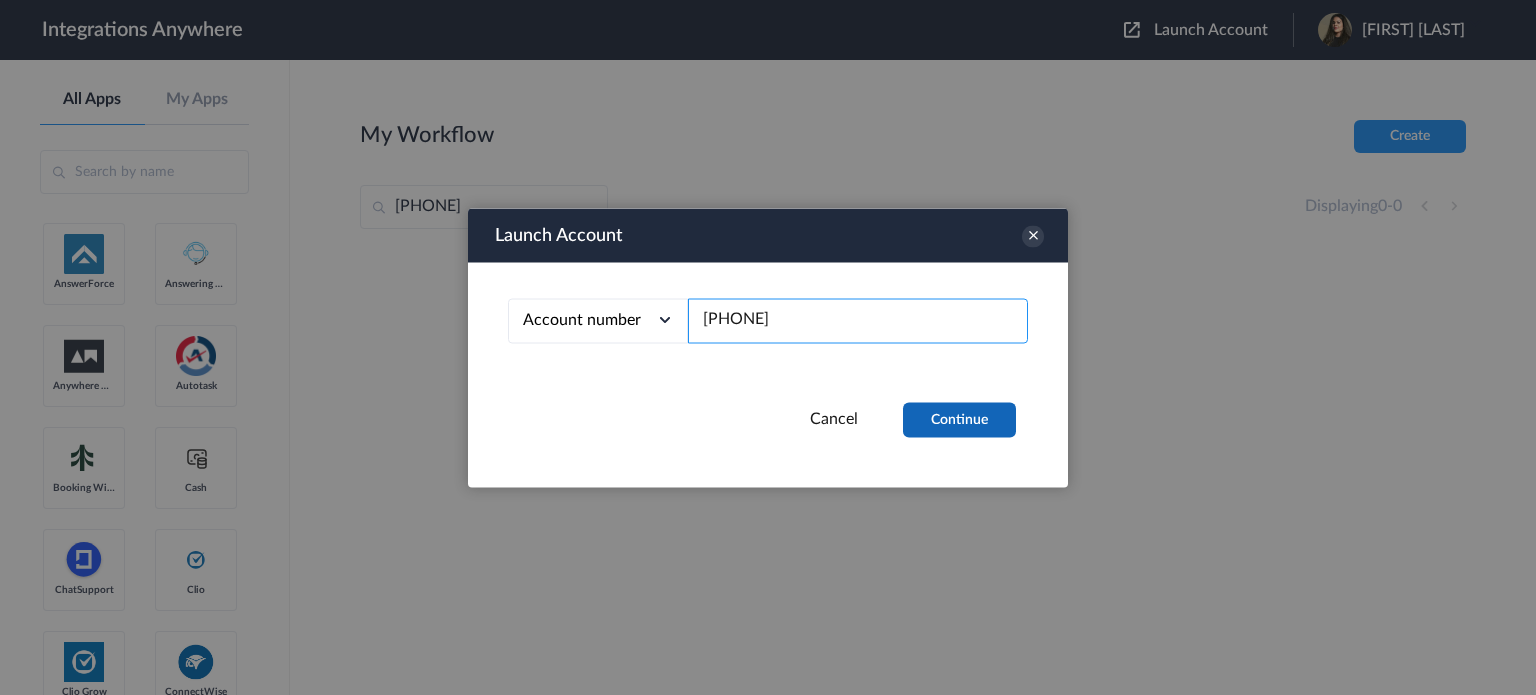 type on "[PHONE]" 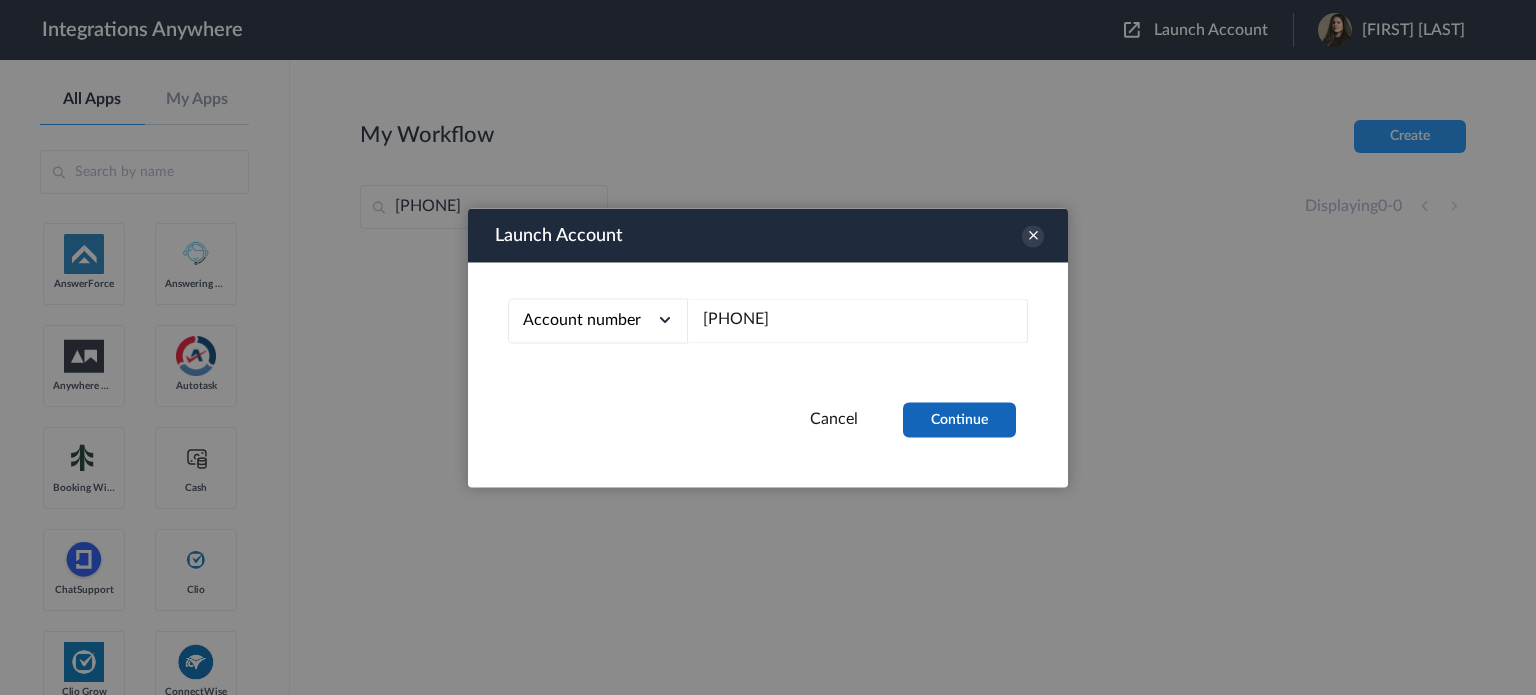 click on "Continue" at bounding box center (959, 419) 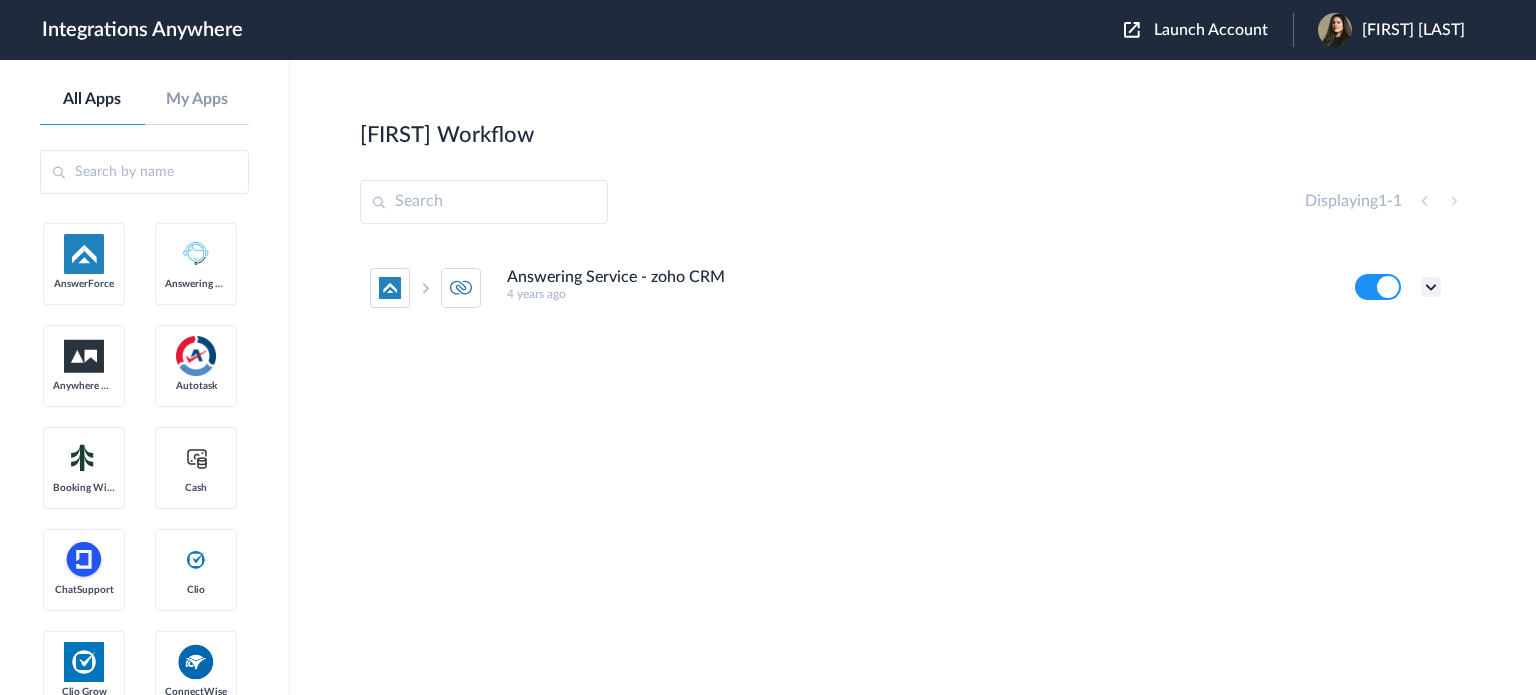 click at bounding box center [1431, 287] 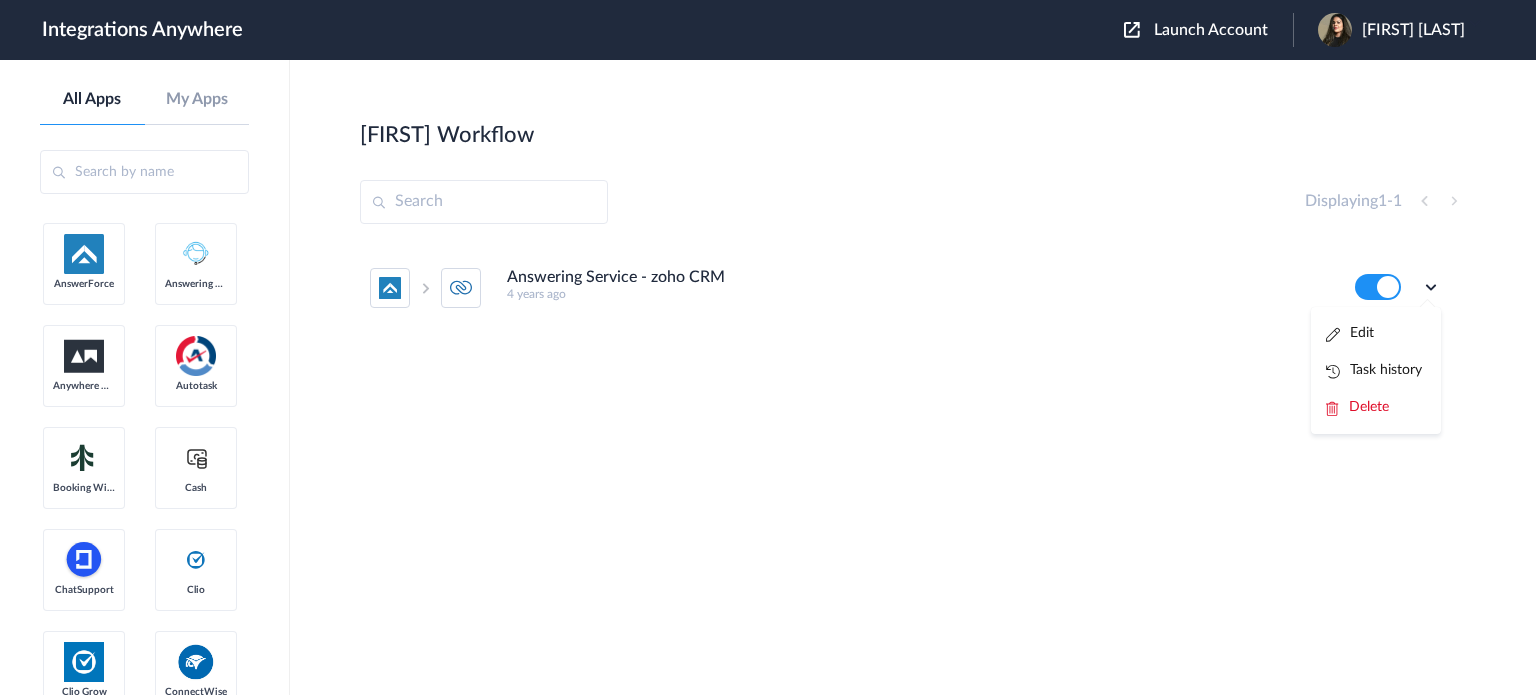 click on "4 years ago" at bounding box center [917, 294] 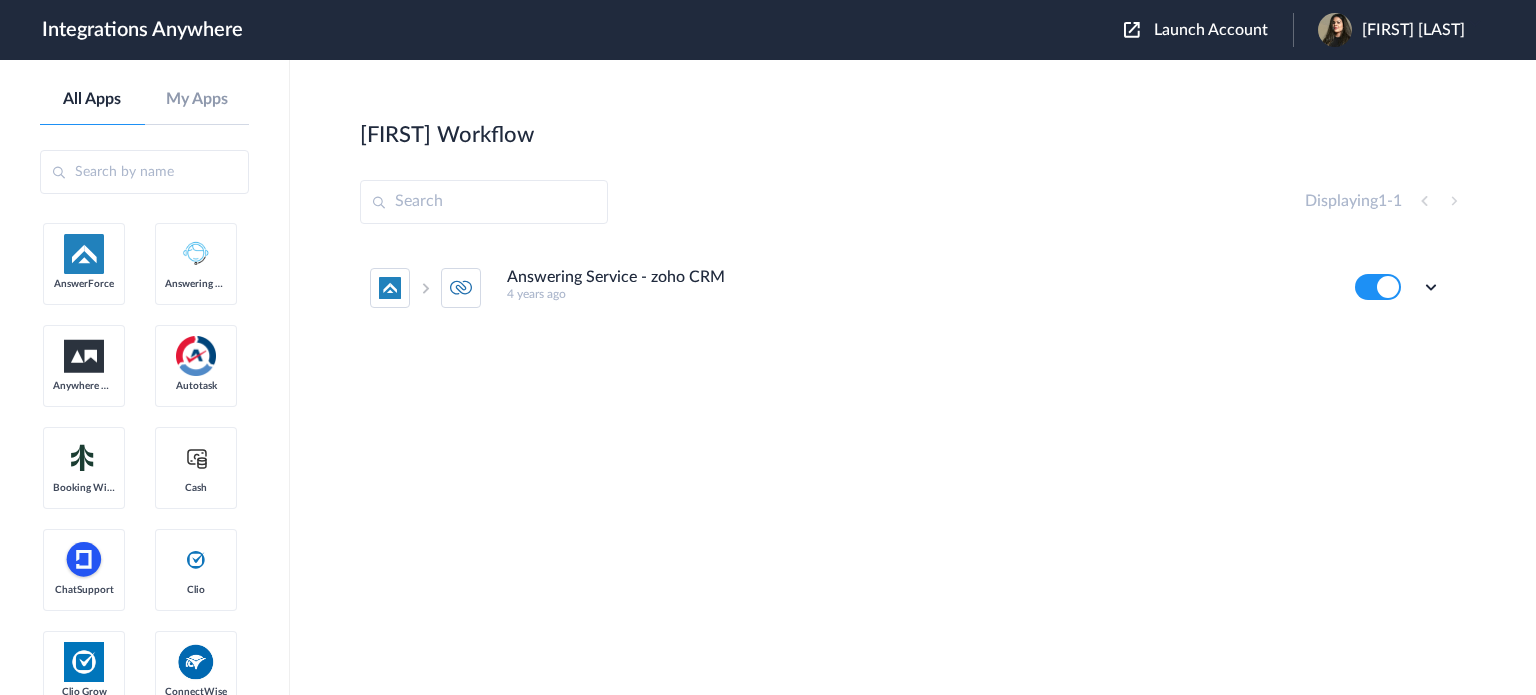 click on "Answering Service - zoho CRM" at bounding box center [616, 277] 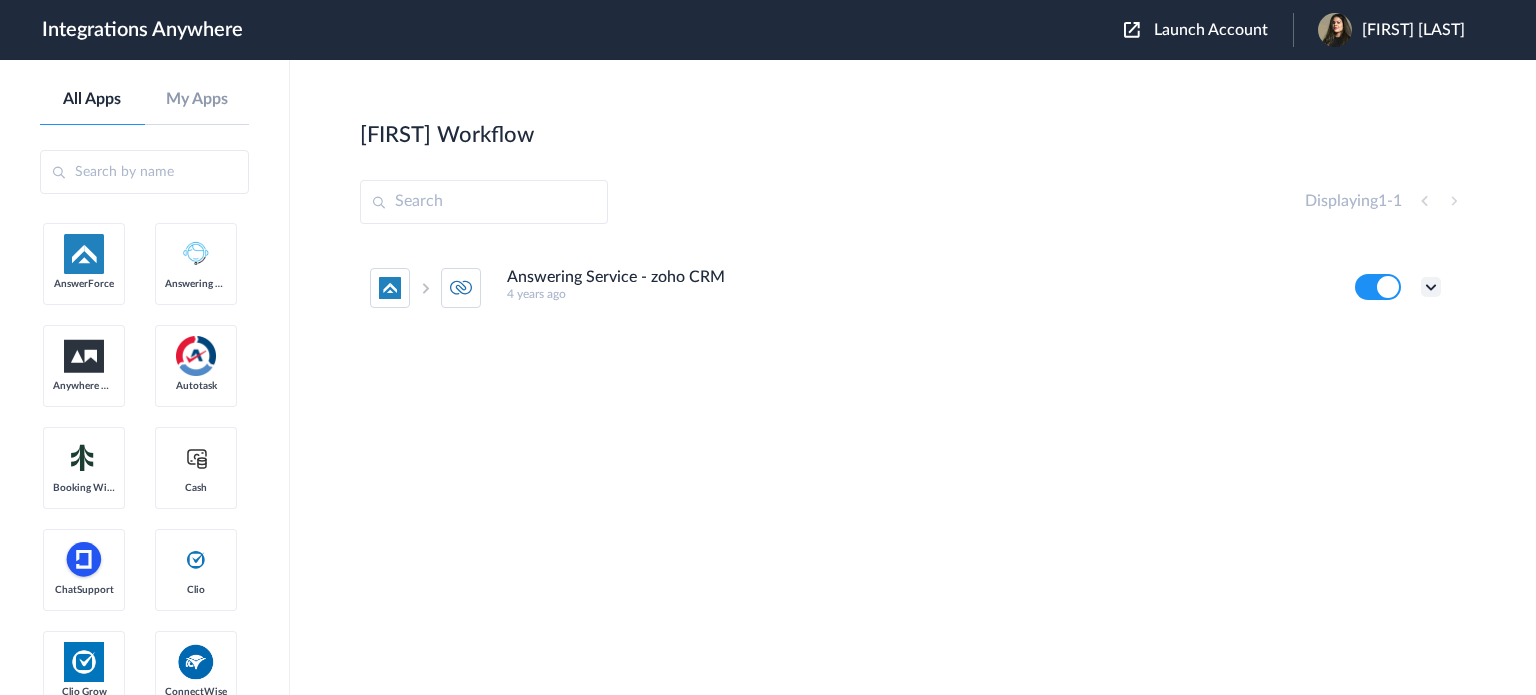 click at bounding box center (1431, 287) 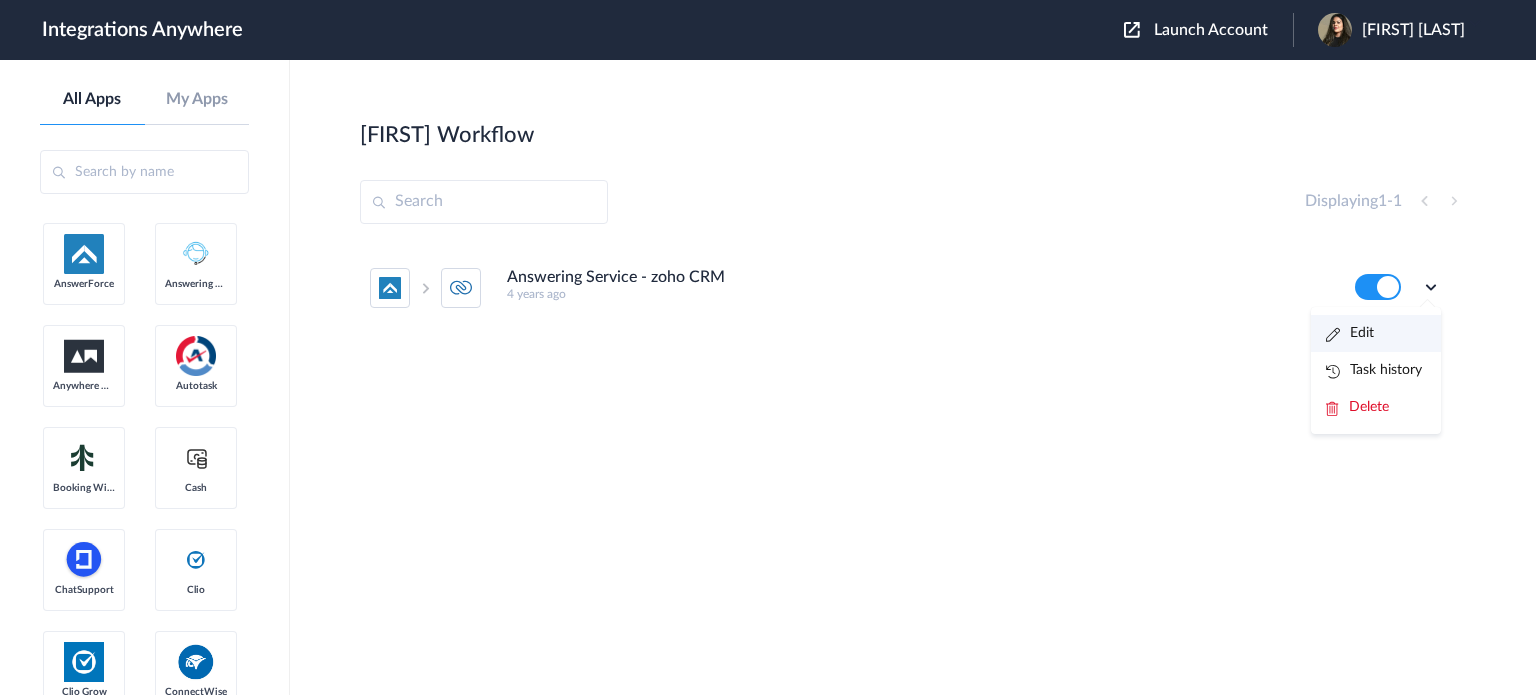 click on "Edit" at bounding box center [1376, 333] 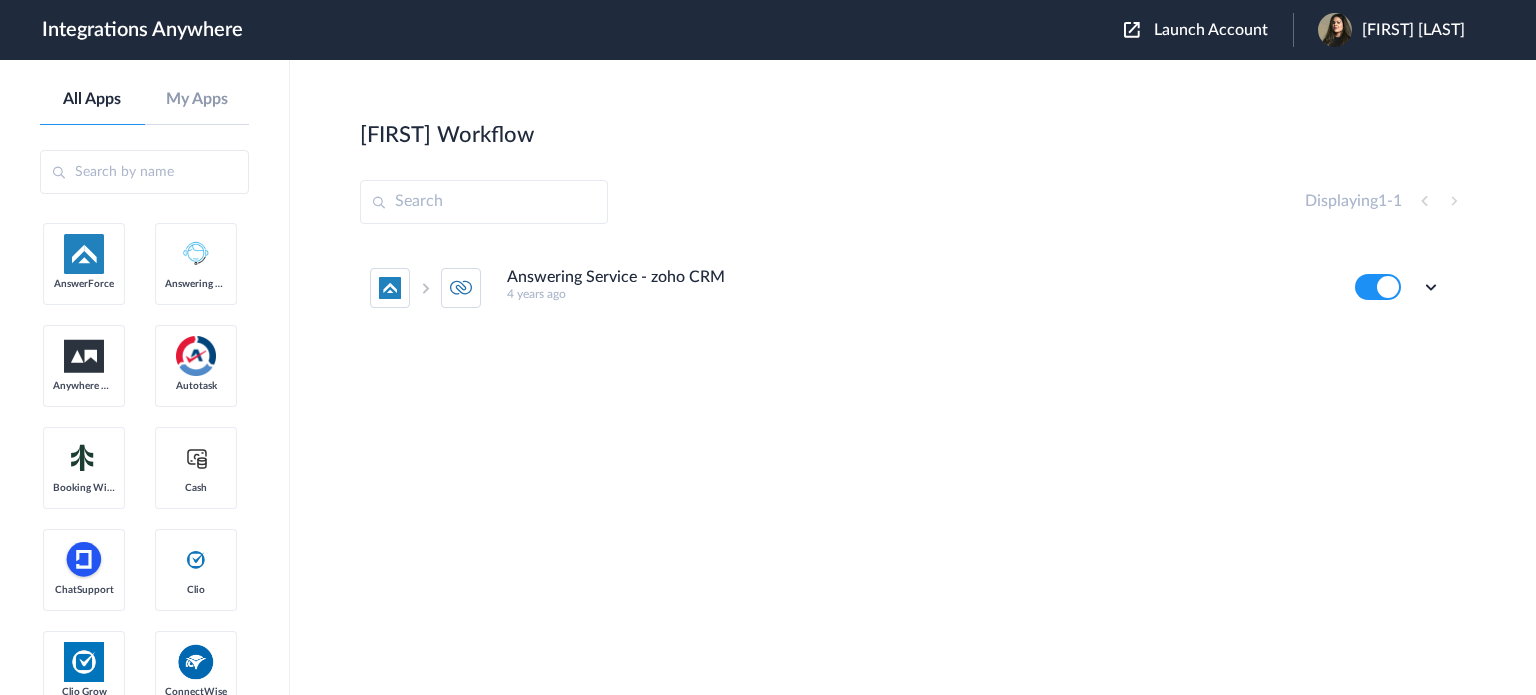 click on "Answering Service - zoho CRM 4 years ago Edit    Task history    Delete" at bounding box center (905, 288) 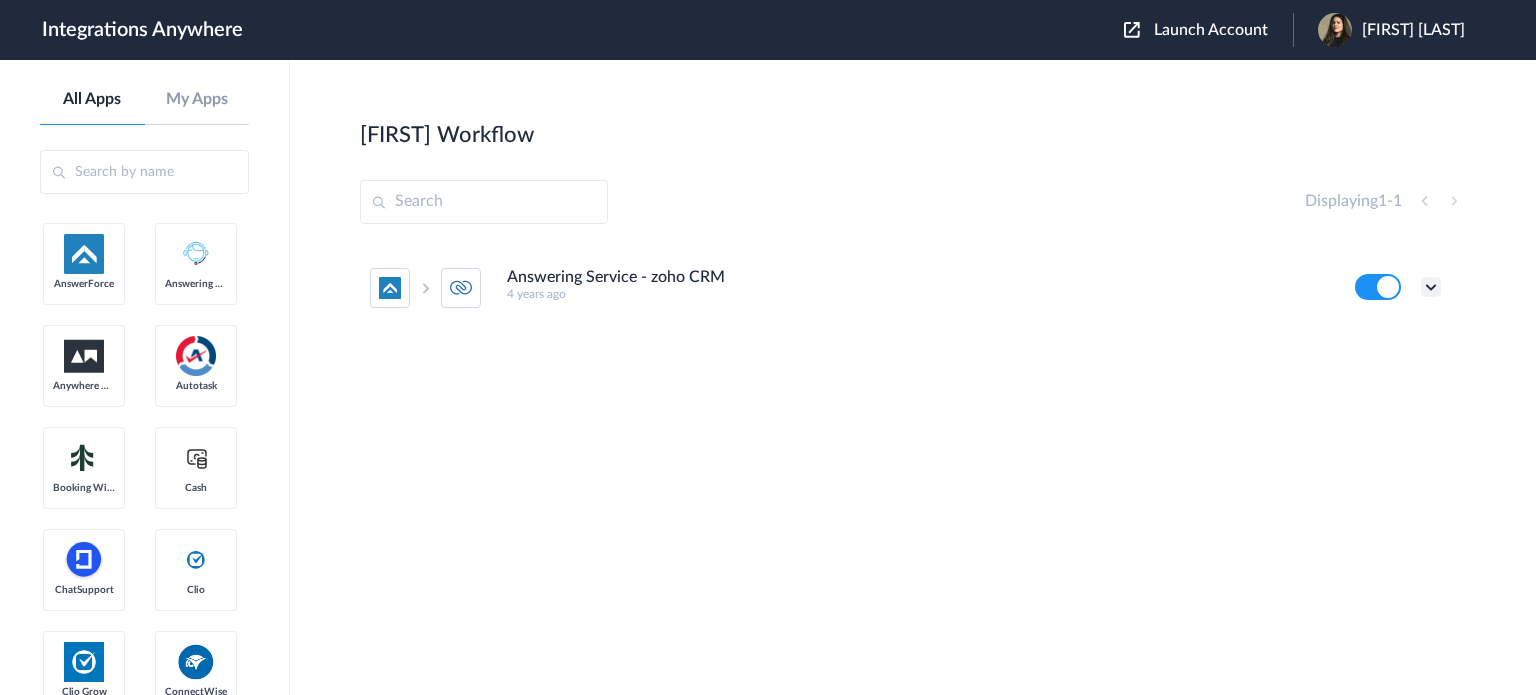 click at bounding box center (1431, 287) 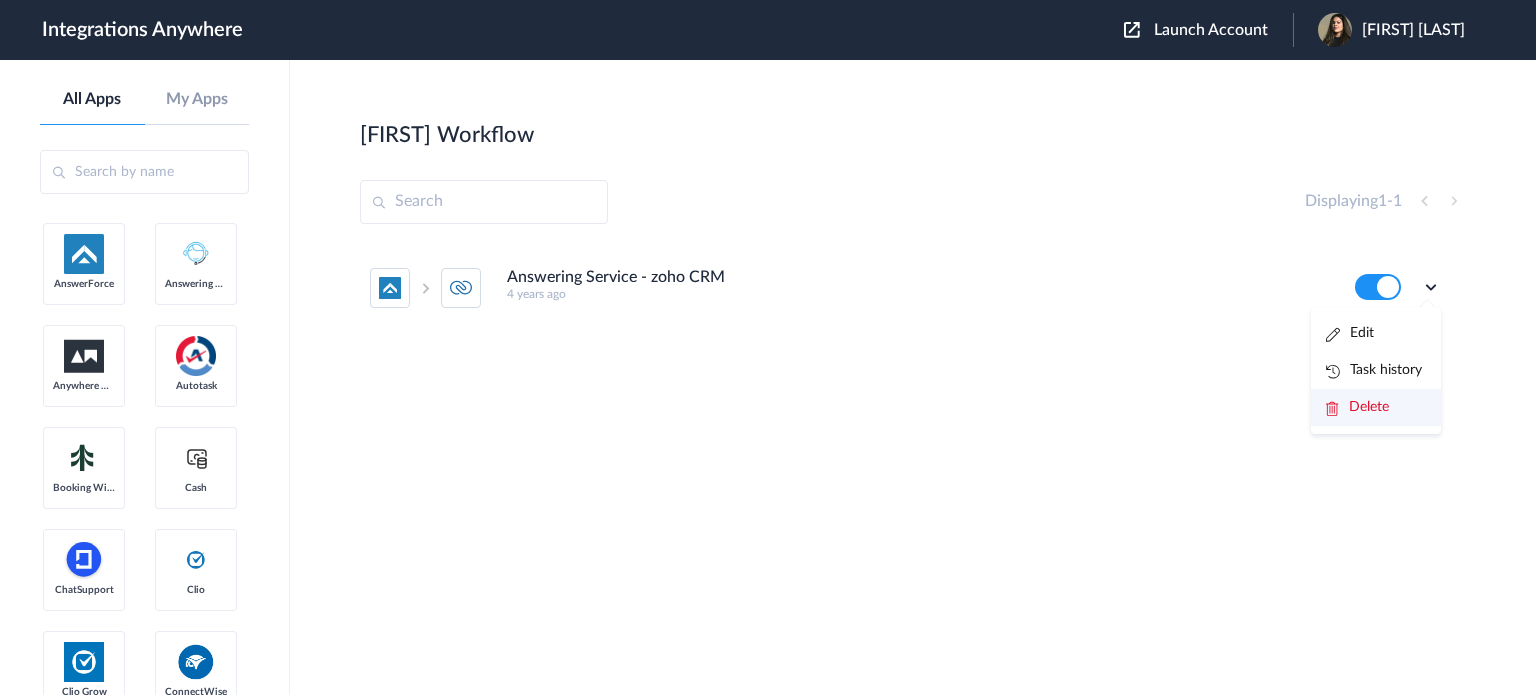 click on "Delete" at bounding box center [1369, 407] 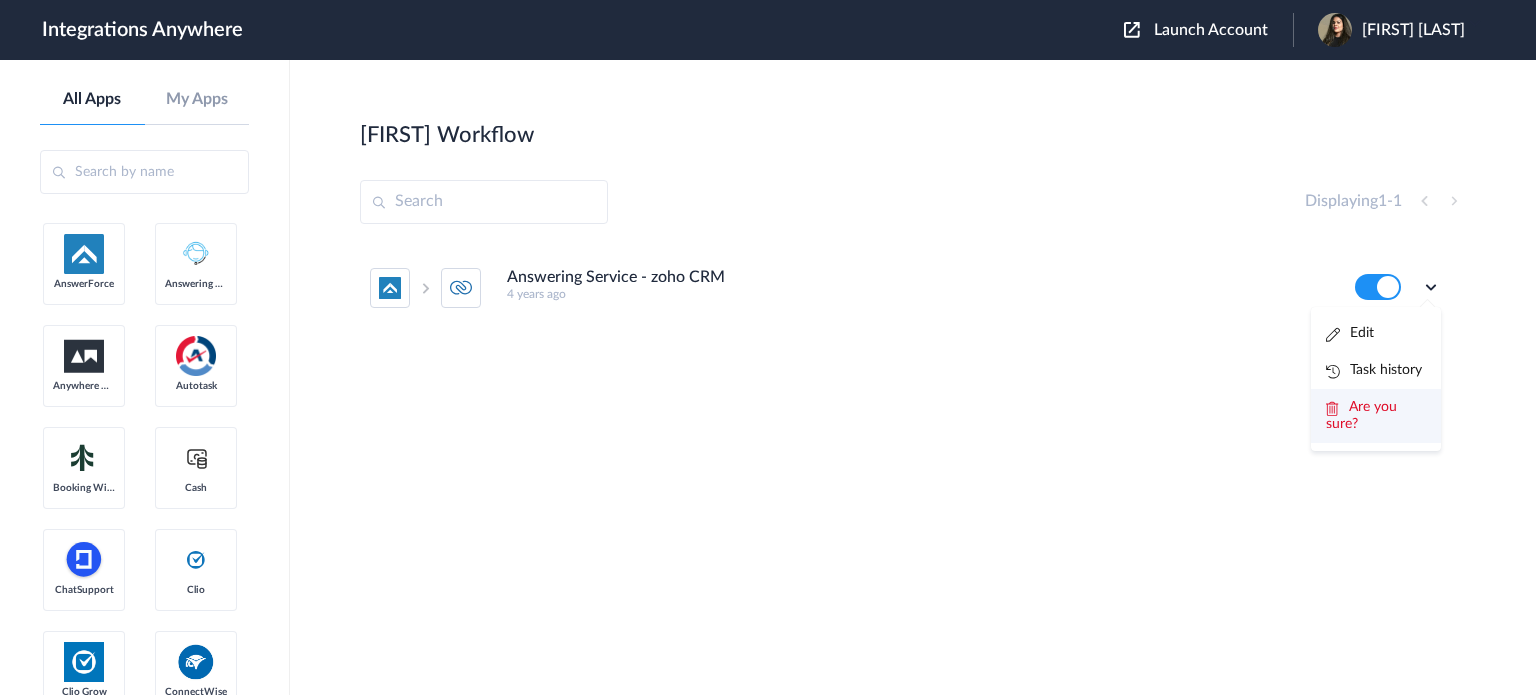 click on "Are you sure?" at bounding box center [1361, 415] 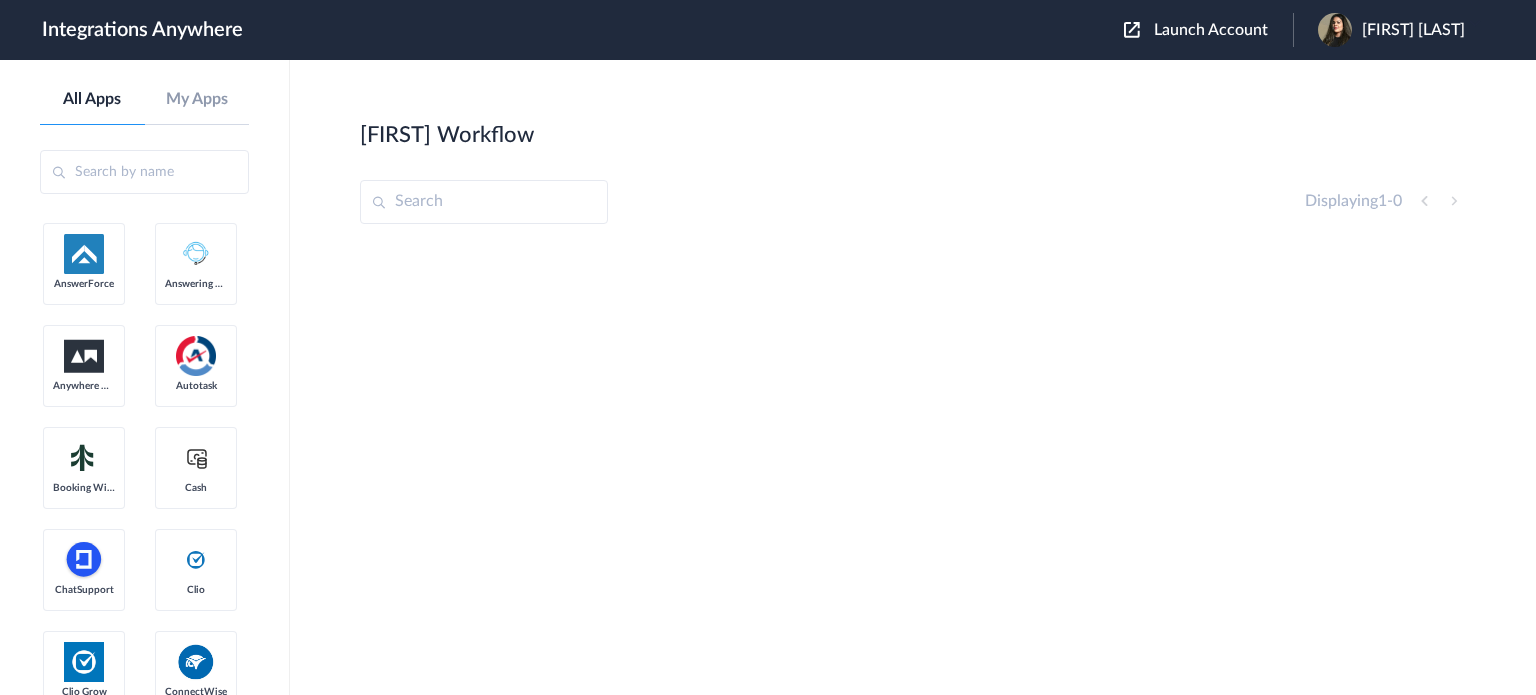 click on "Launch Account" at bounding box center [1211, 30] 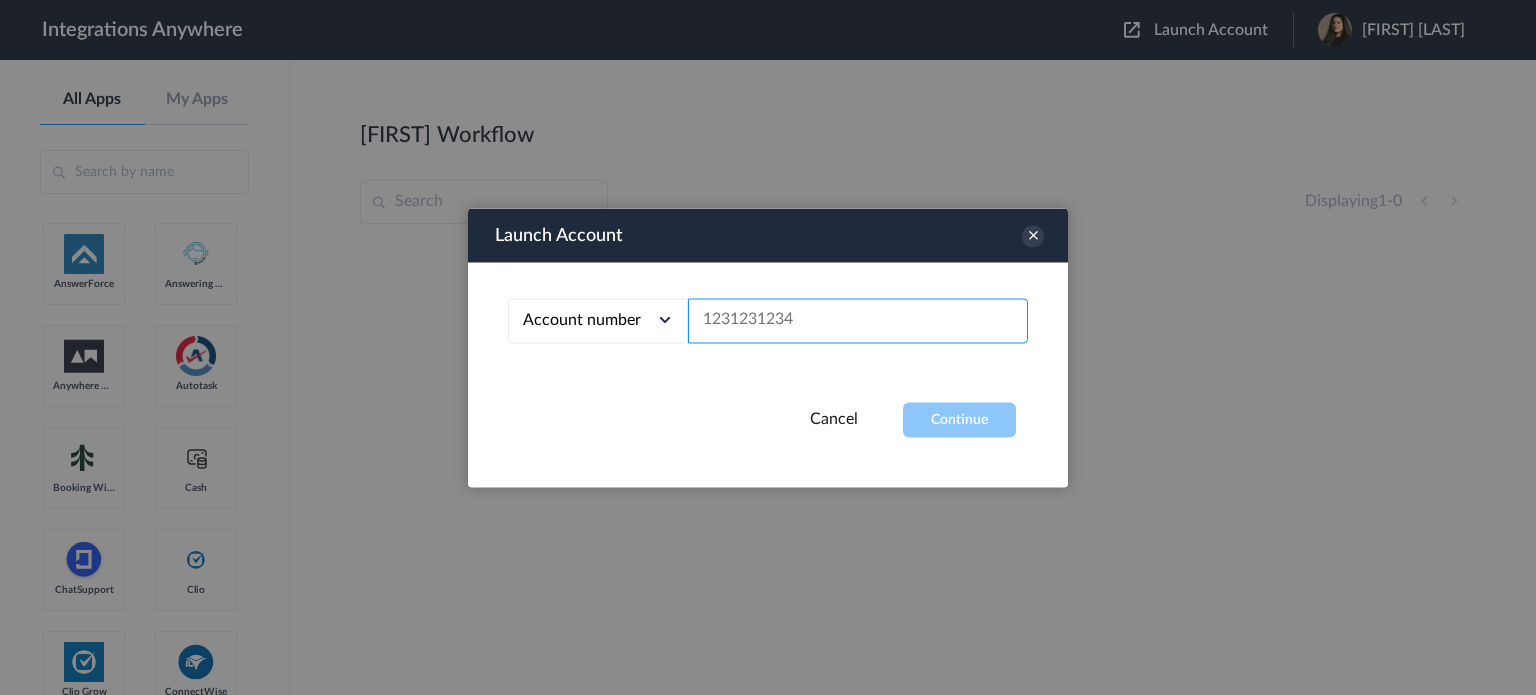 click at bounding box center (858, 320) 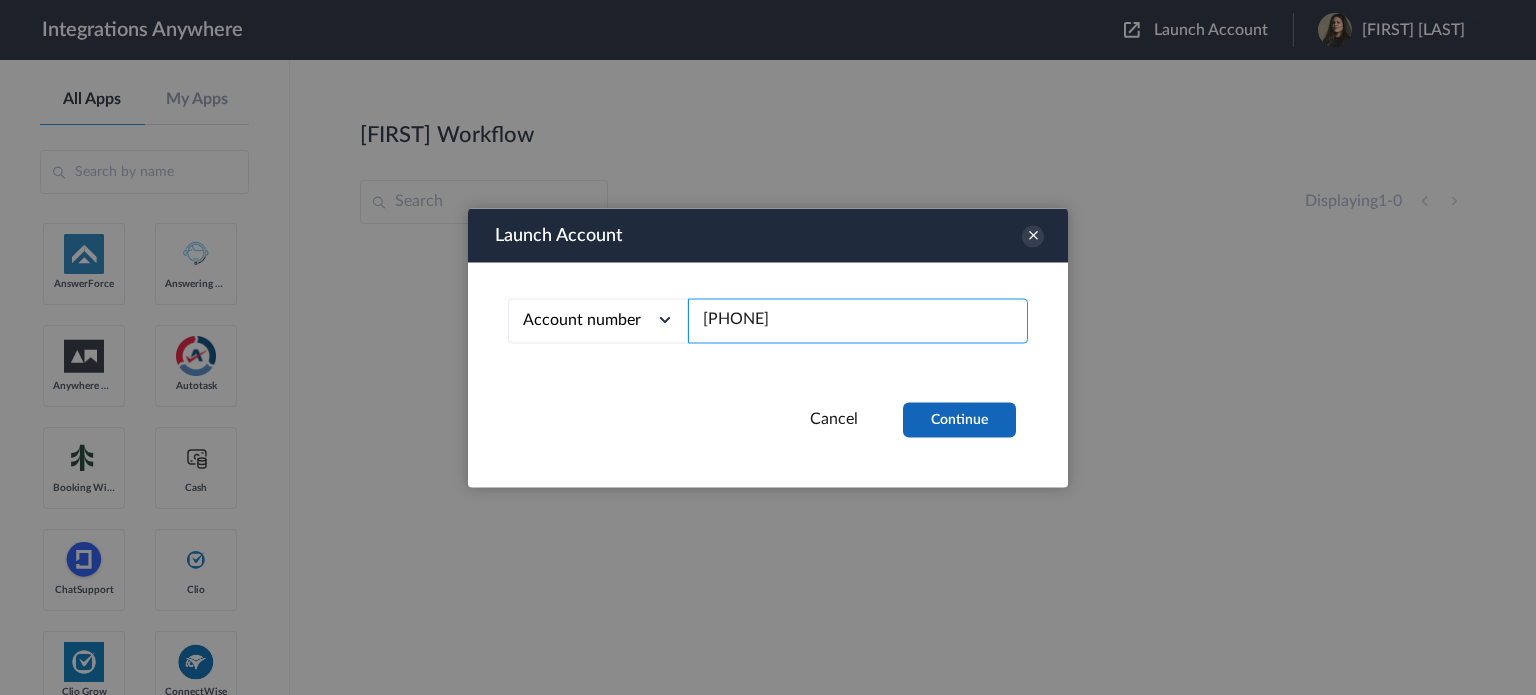 type on "[PHONE]" 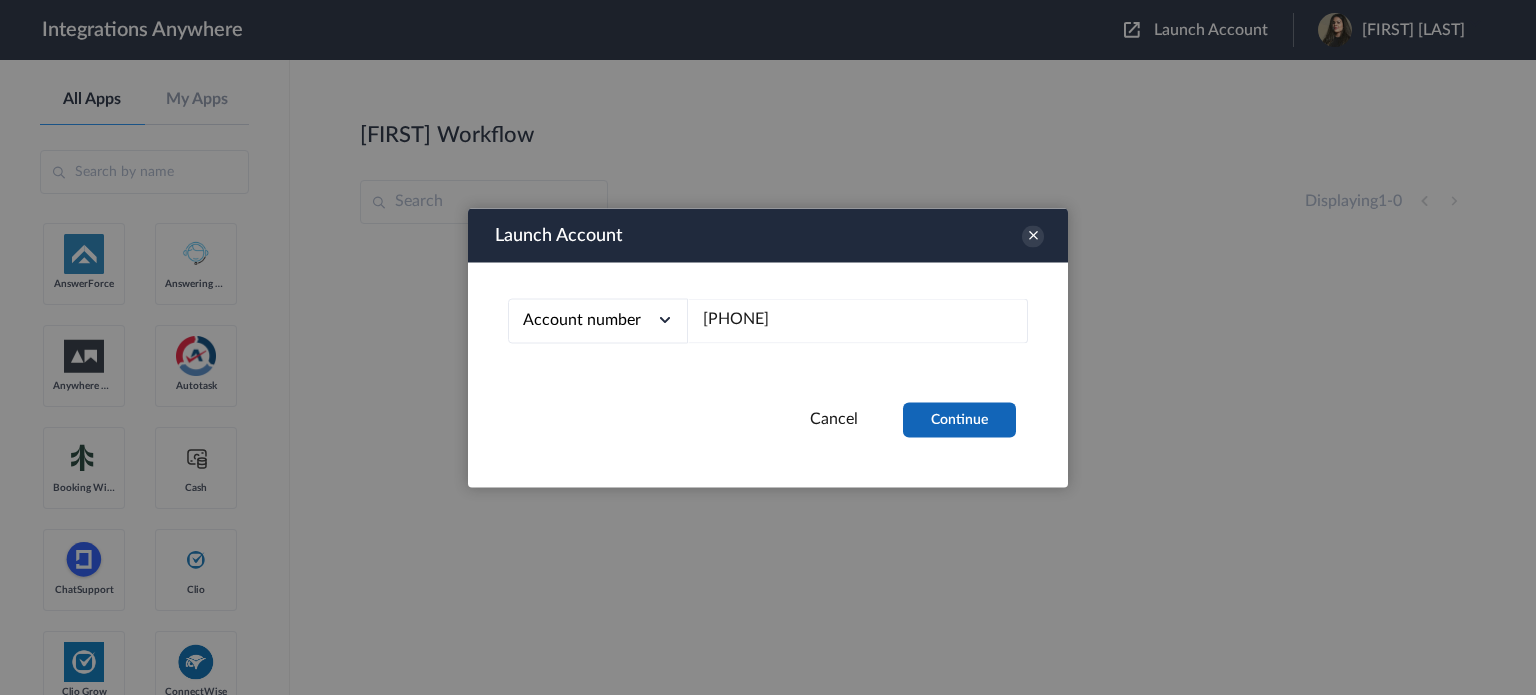 click on "Continue" at bounding box center [959, 419] 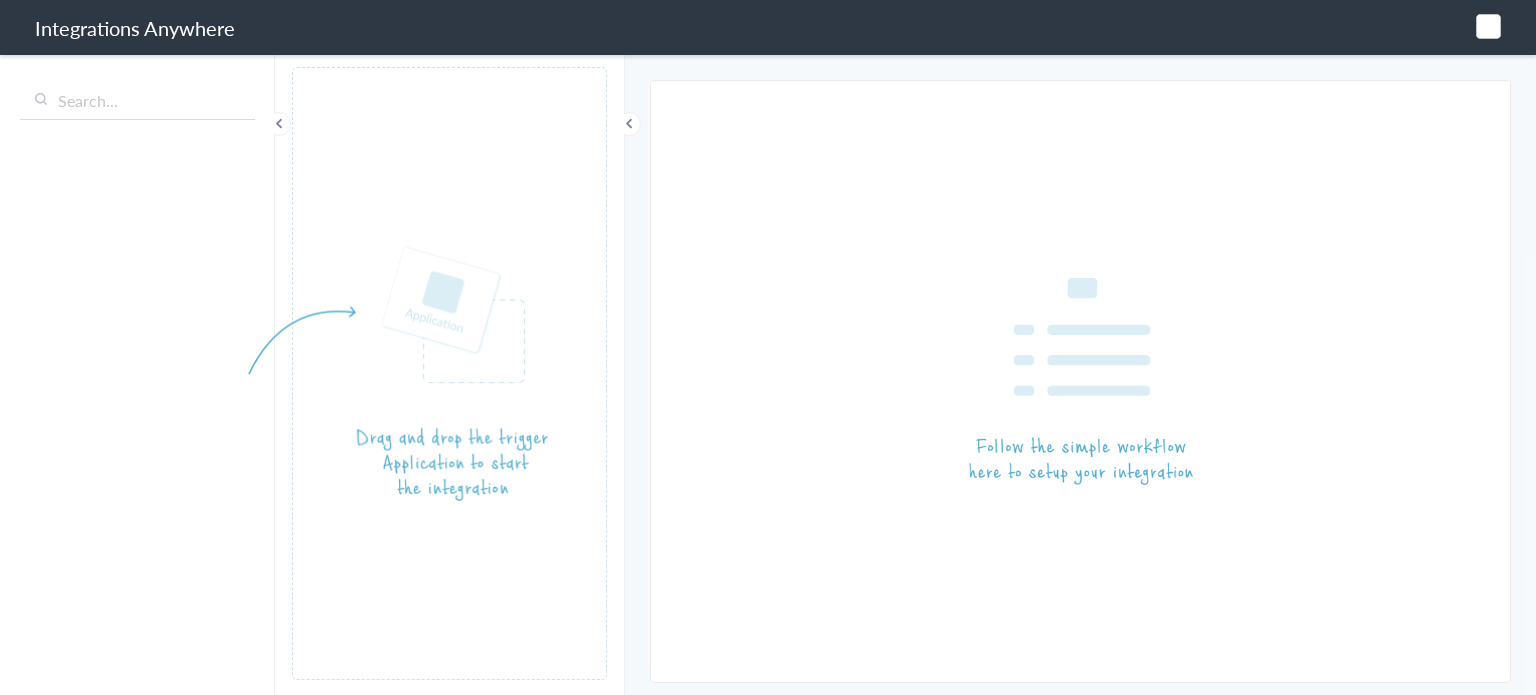 scroll, scrollTop: 0, scrollLeft: 0, axis: both 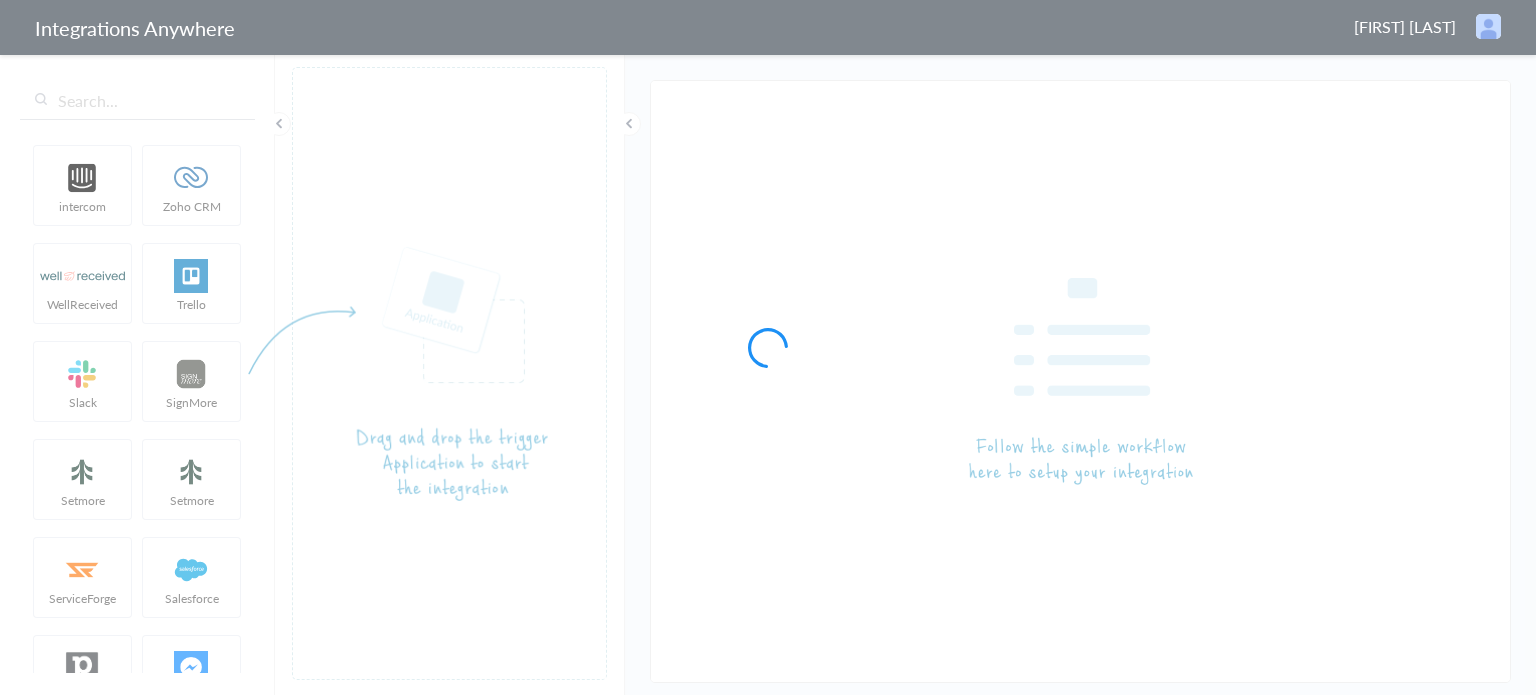 type on "Answering Service - zoho CRM" 